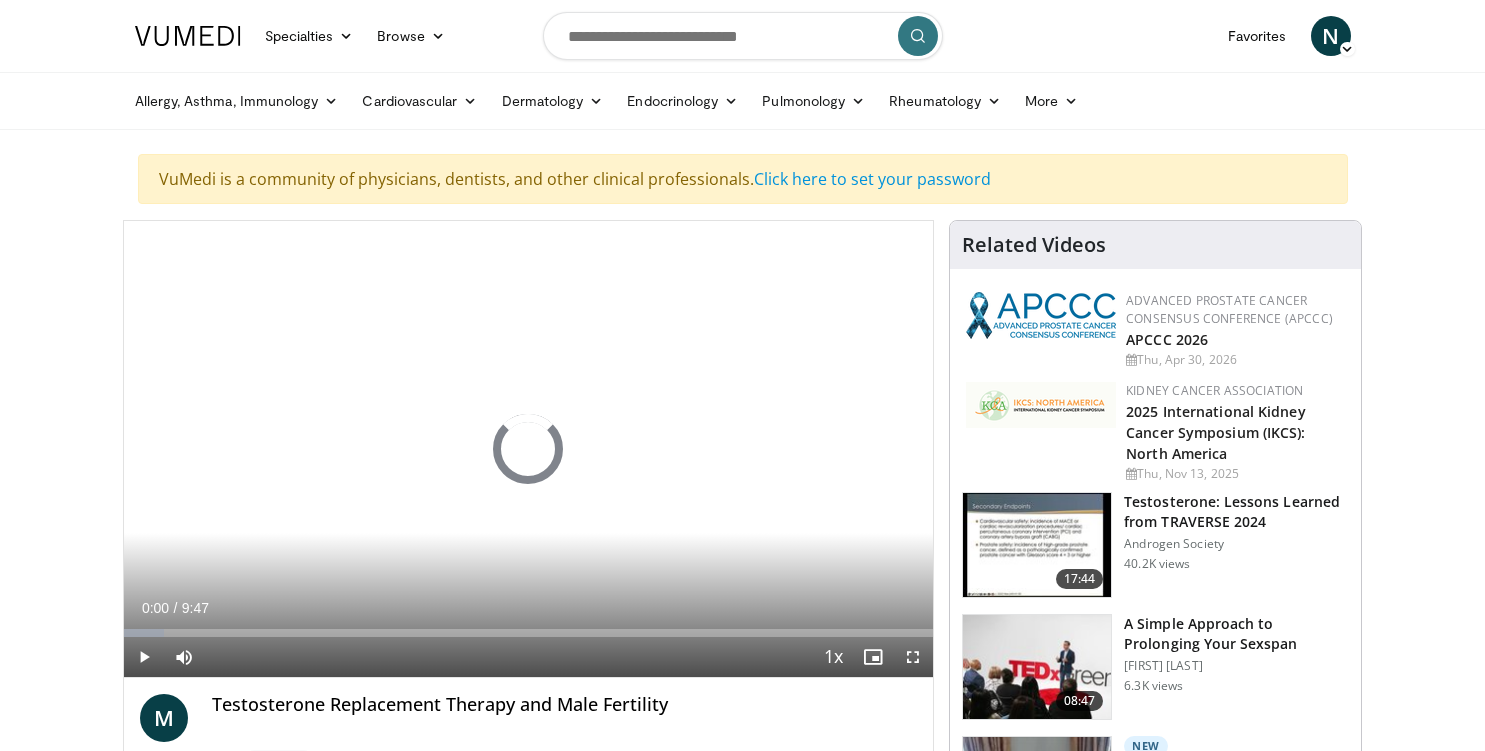 scroll, scrollTop: 0, scrollLeft: 0, axis: both 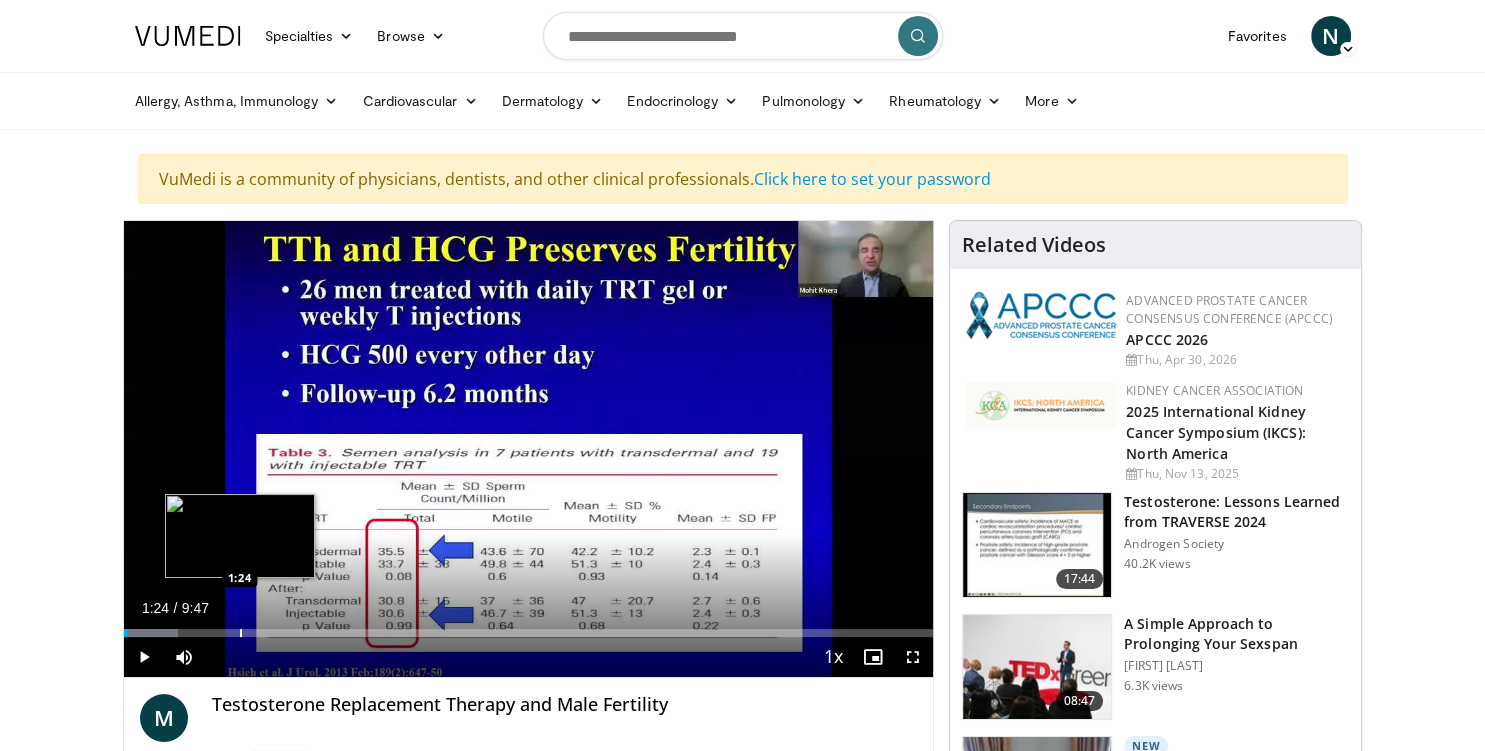 click at bounding box center (241, 633) 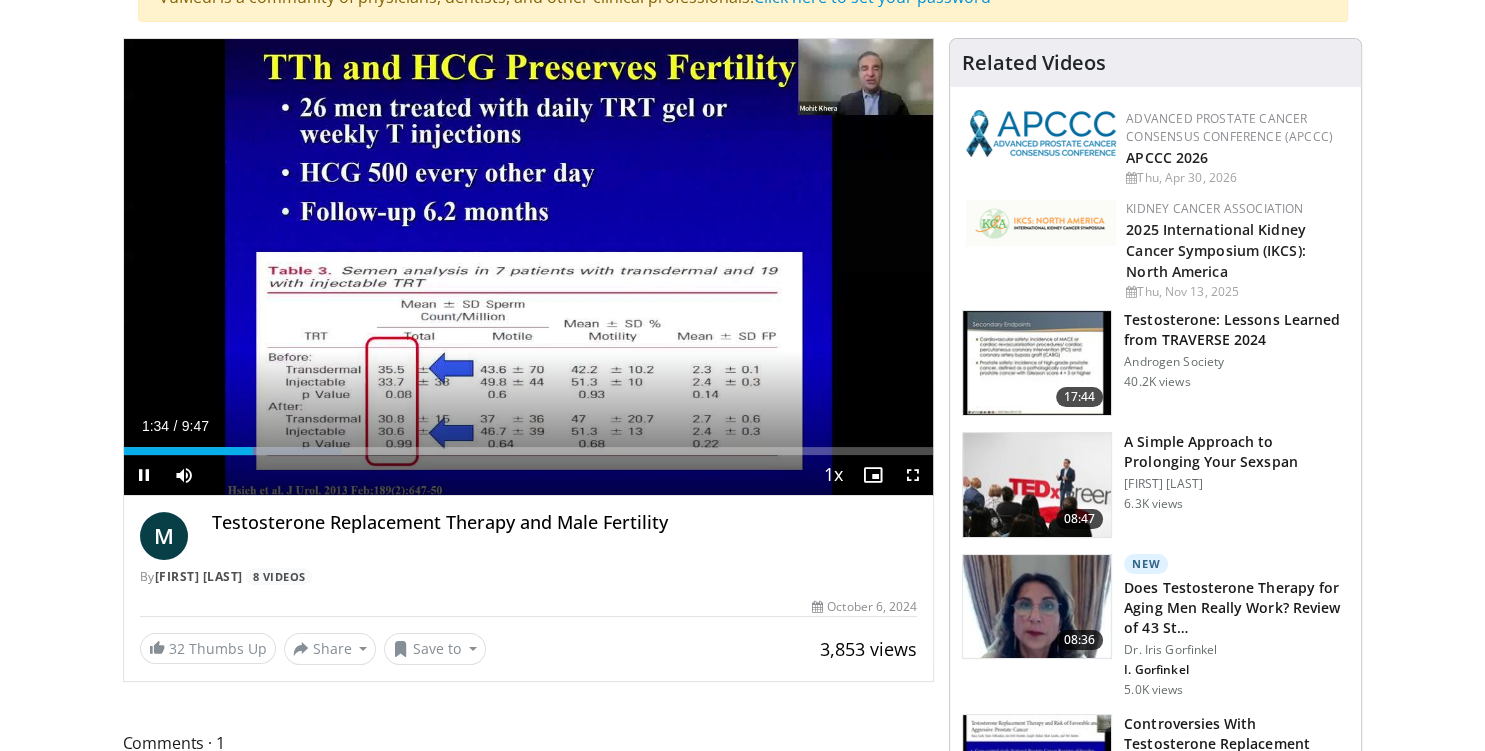 scroll, scrollTop: 316, scrollLeft: 0, axis: vertical 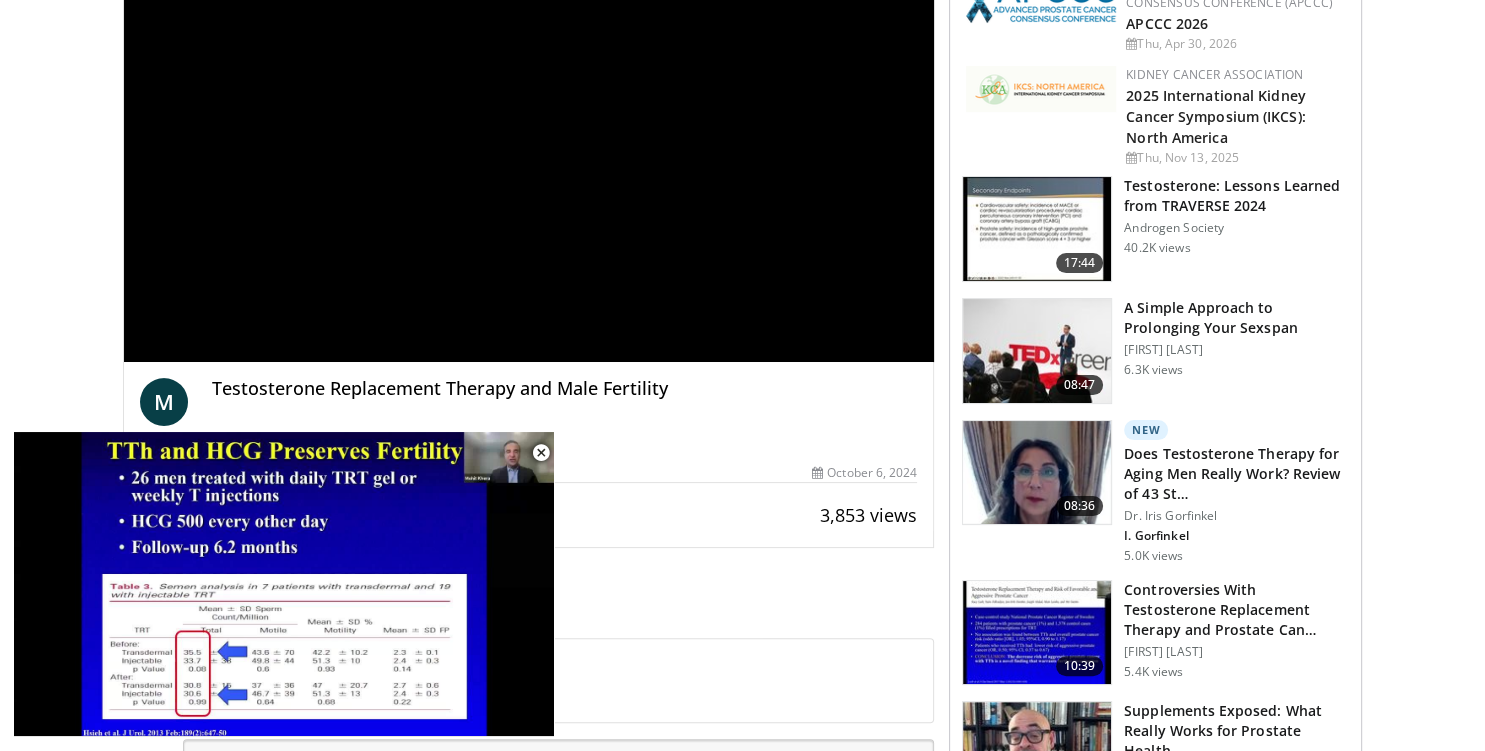 click on "**********" at bounding box center [529, 133] 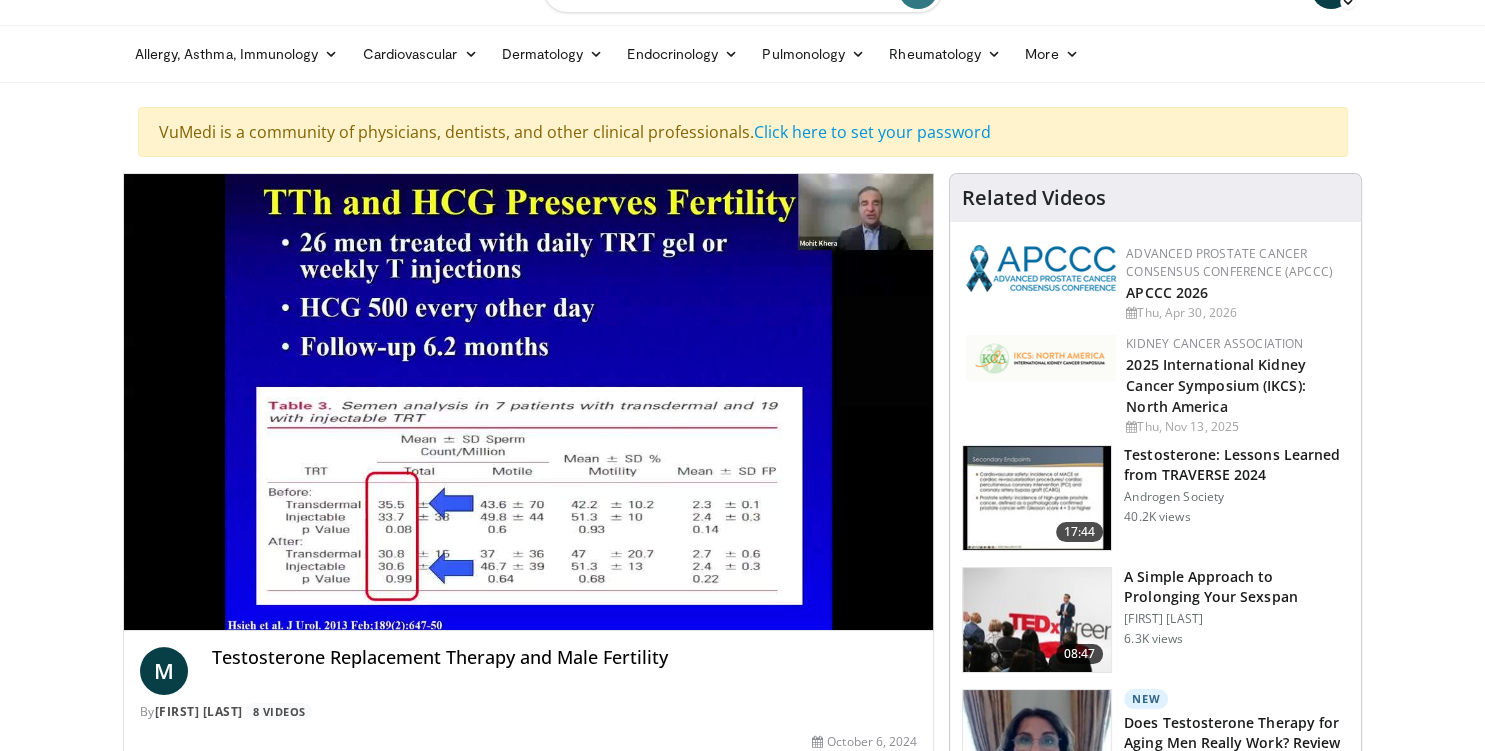 scroll, scrollTop: 0, scrollLeft: 0, axis: both 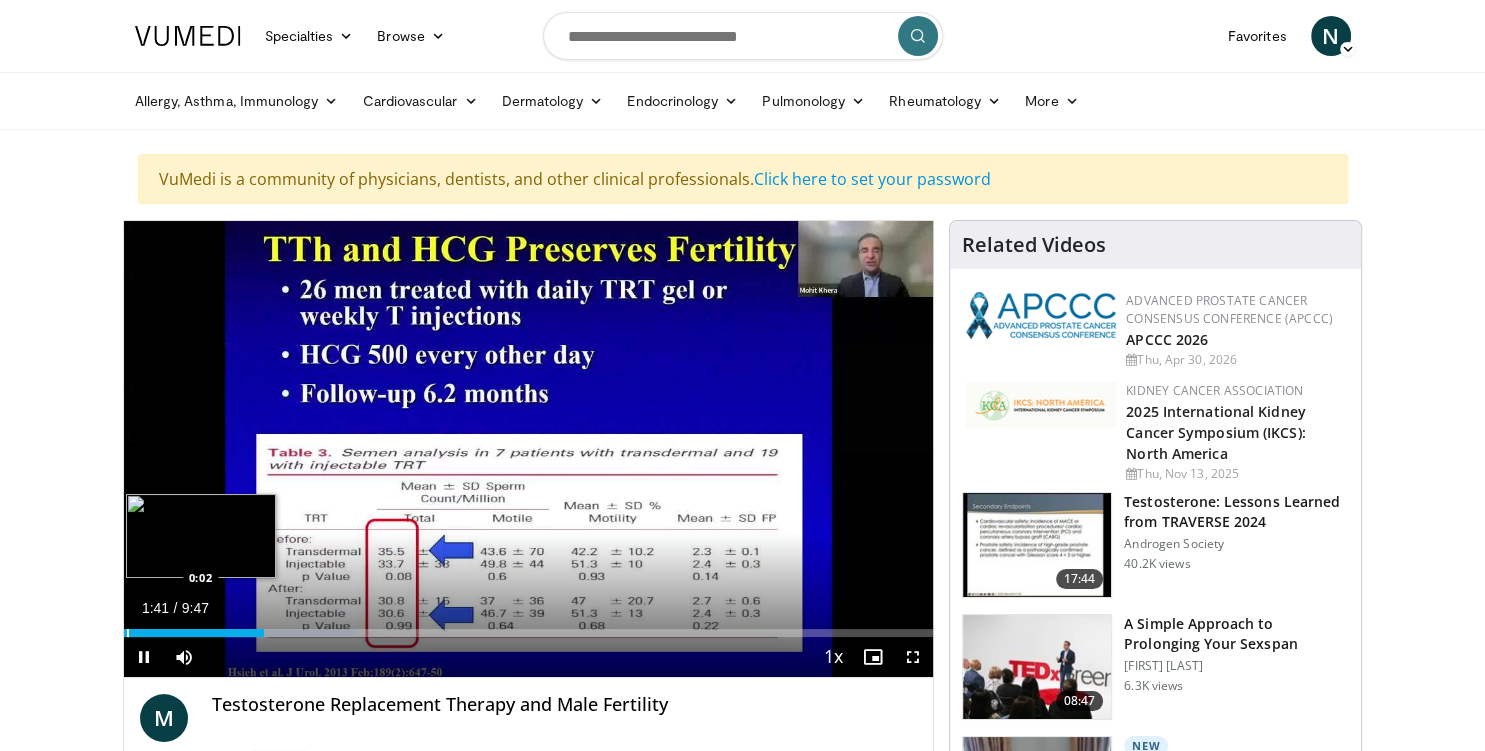 click at bounding box center (128, 633) 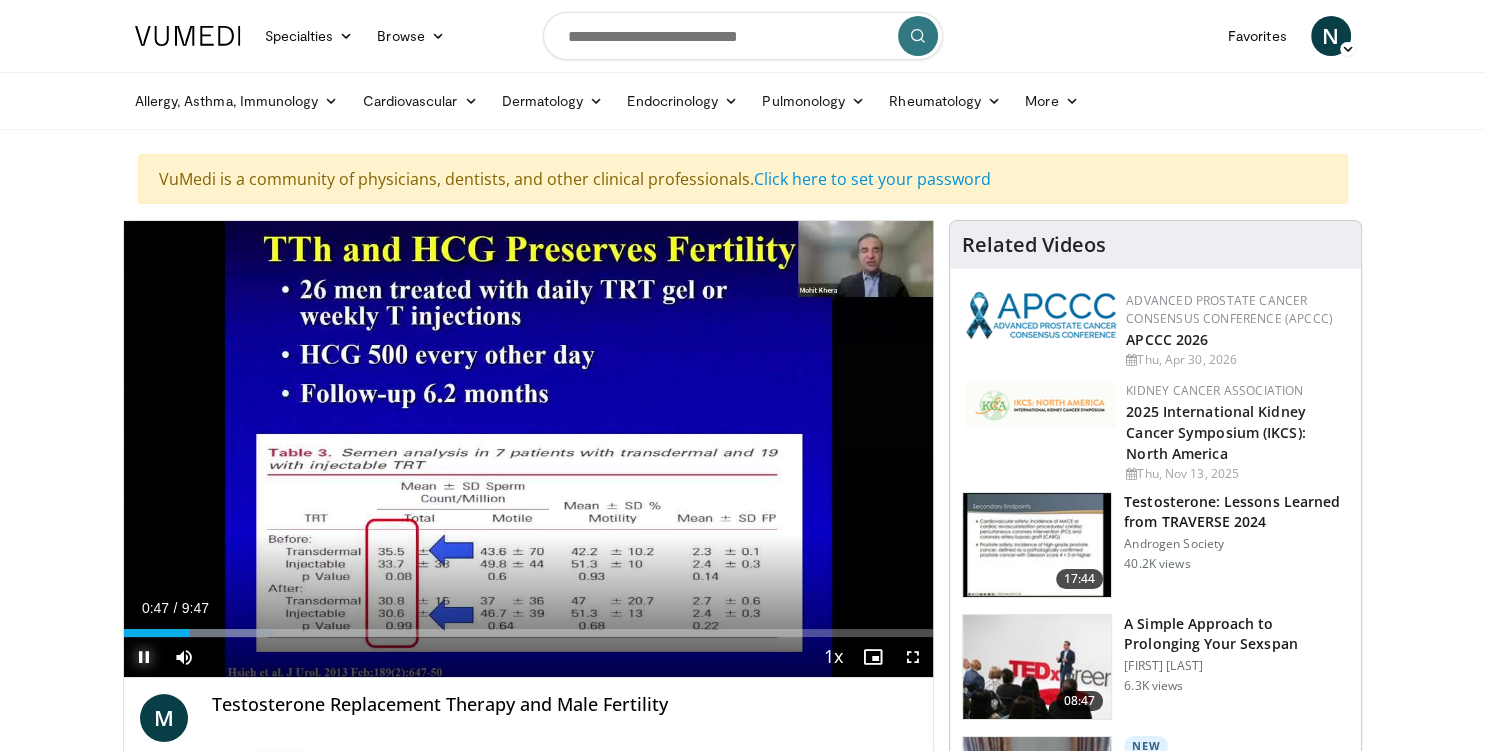 click at bounding box center [144, 657] 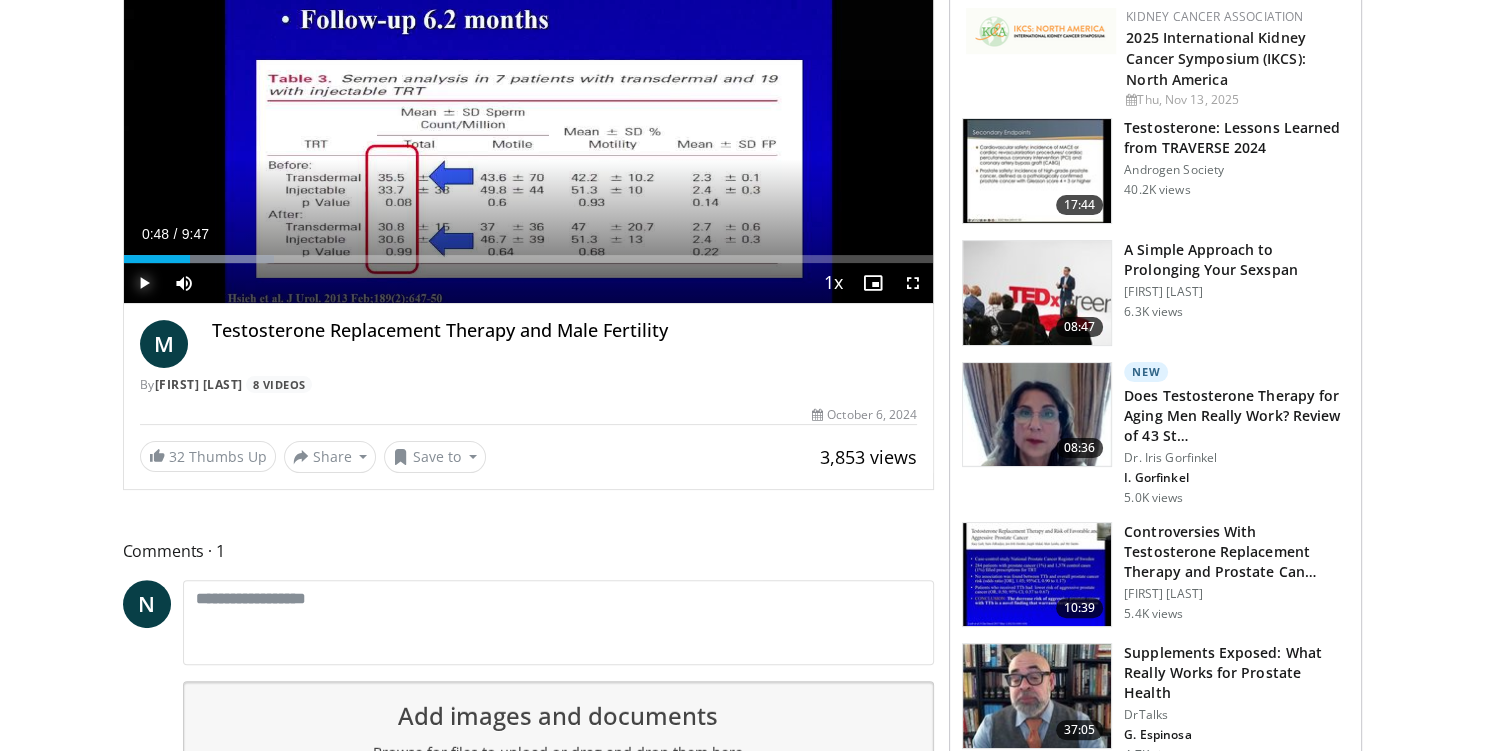 scroll, scrollTop: 422, scrollLeft: 0, axis: vertical 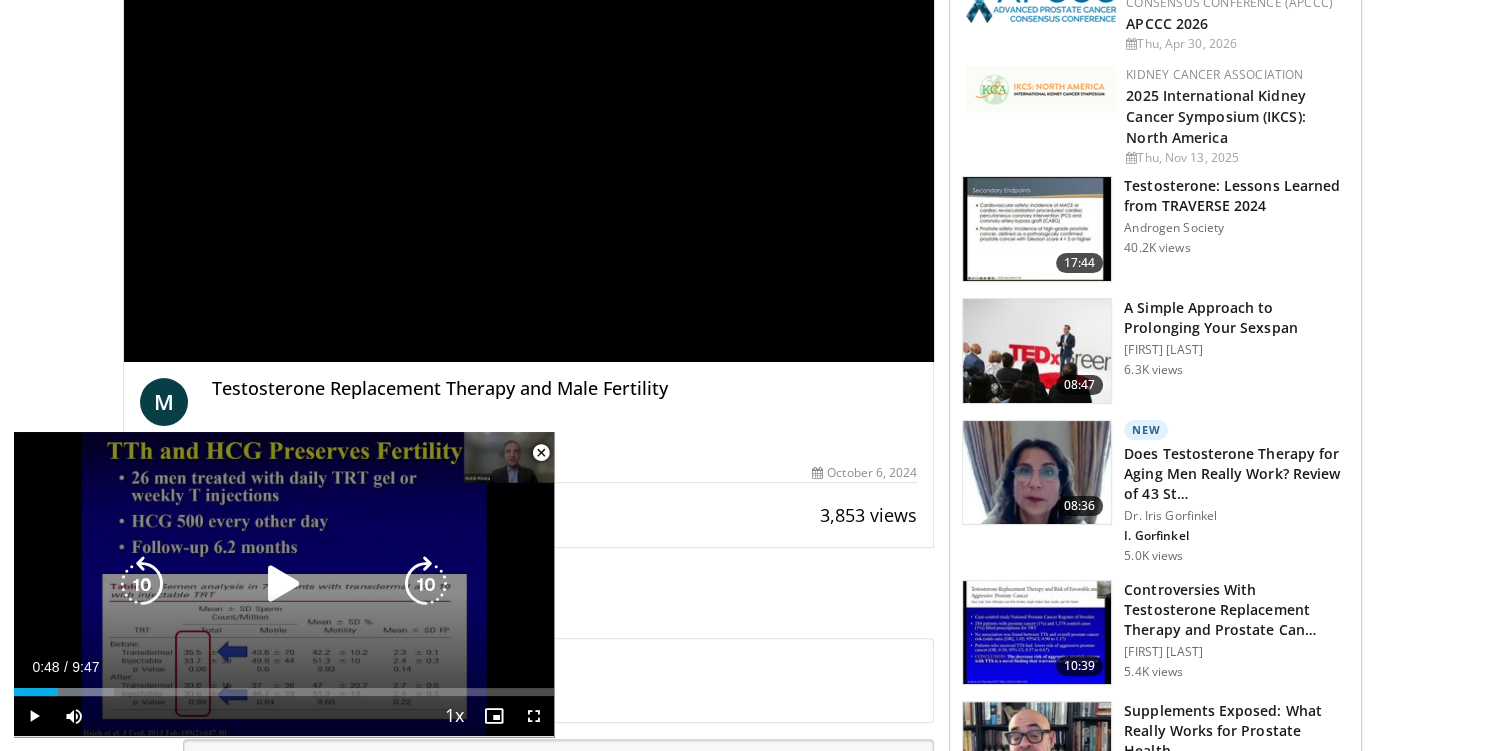 click at bounding box center [284, 584] 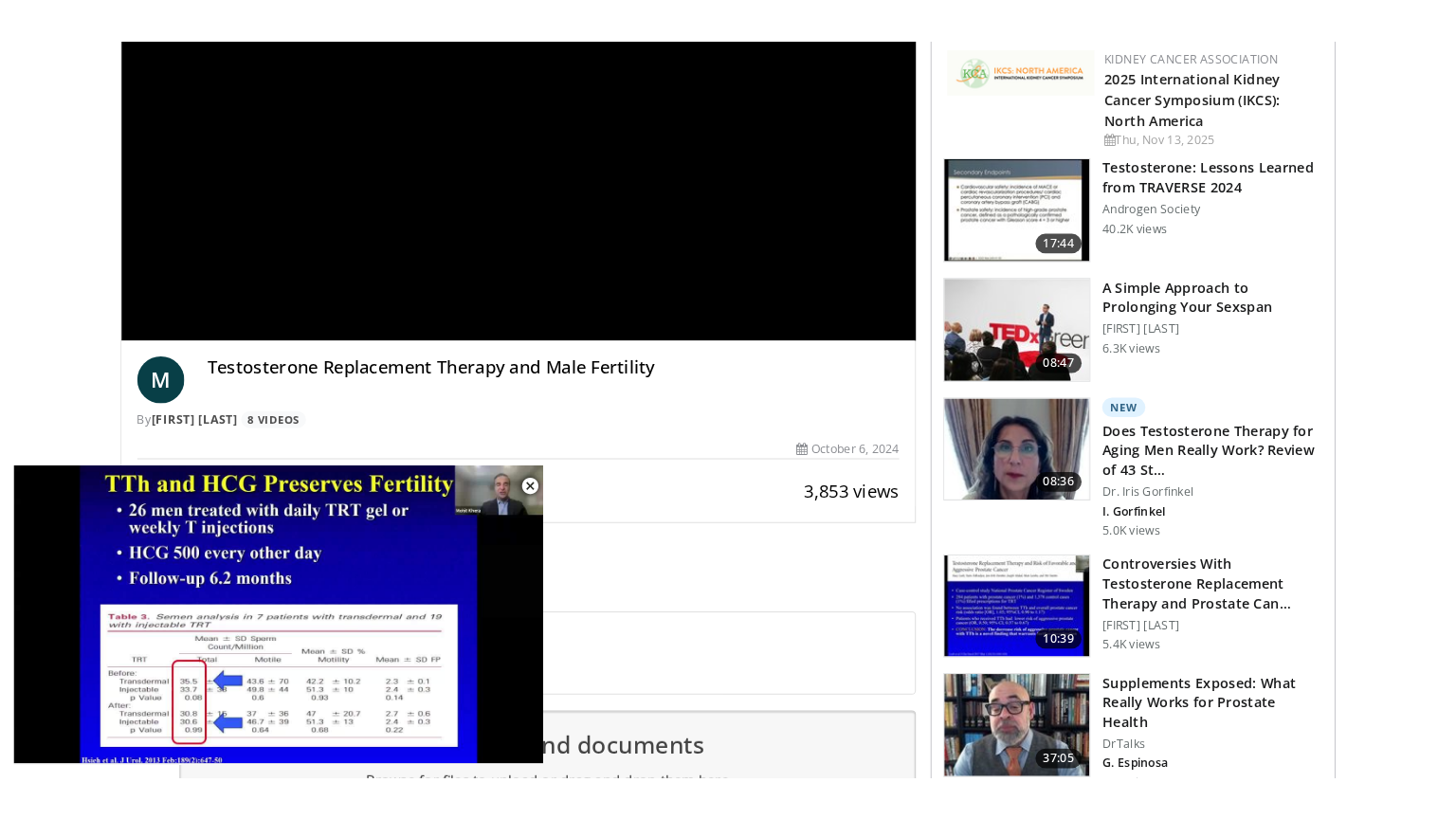 scroll, scrollTop: 0, scrollLeft: 0, axis: both 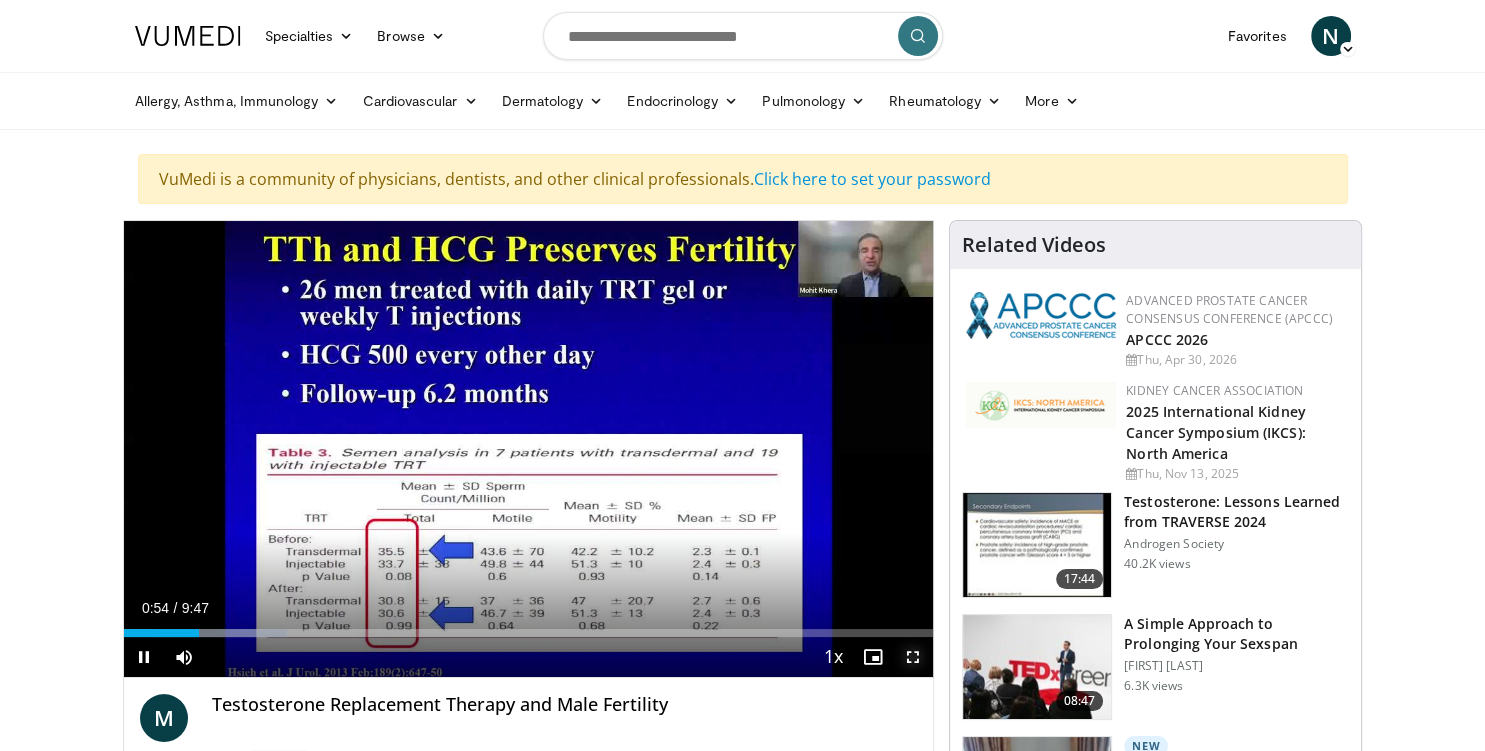 click at bounding box center (913, 657) 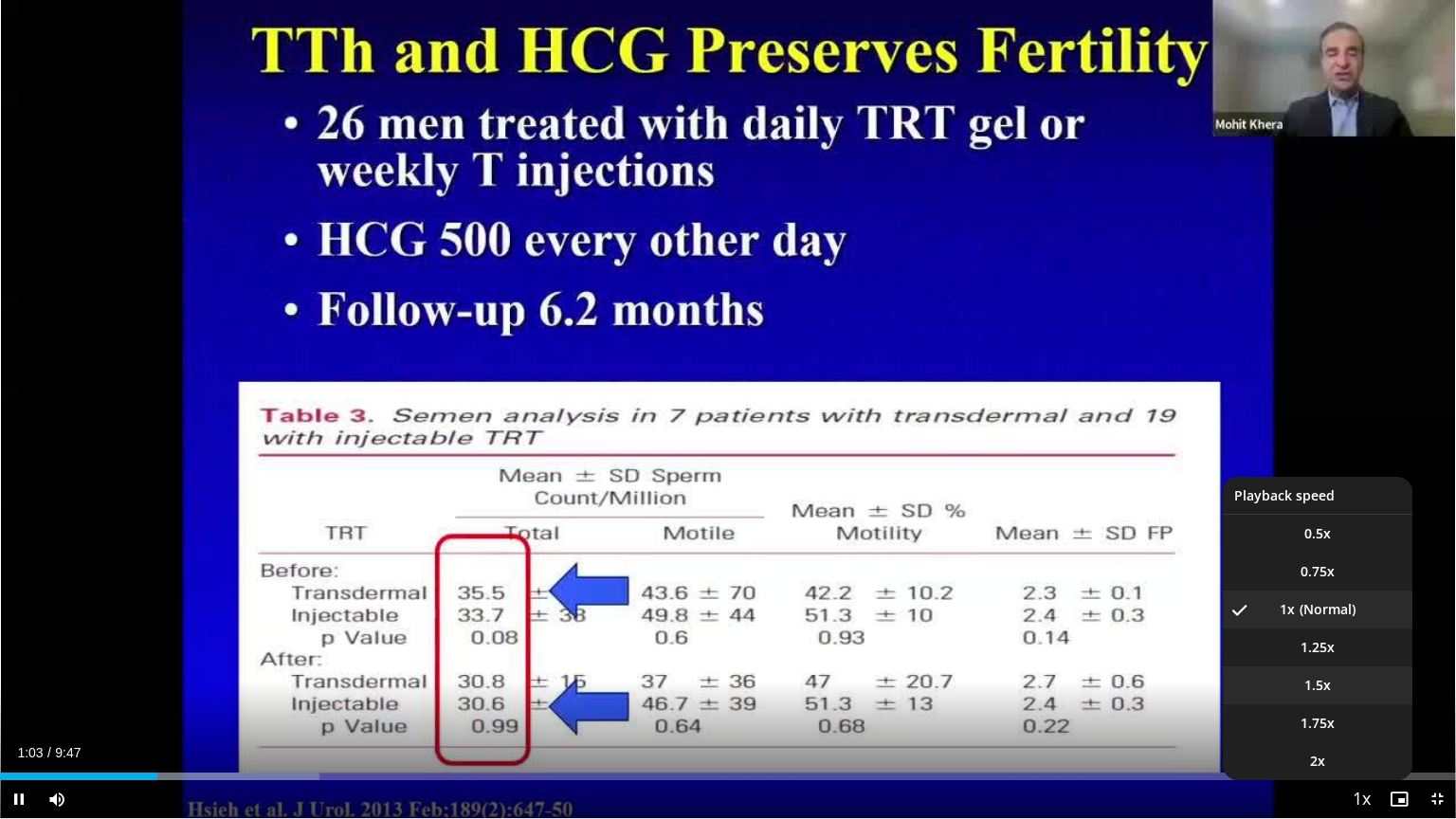 click on "1.5x" at bounding box center (1318, 685) 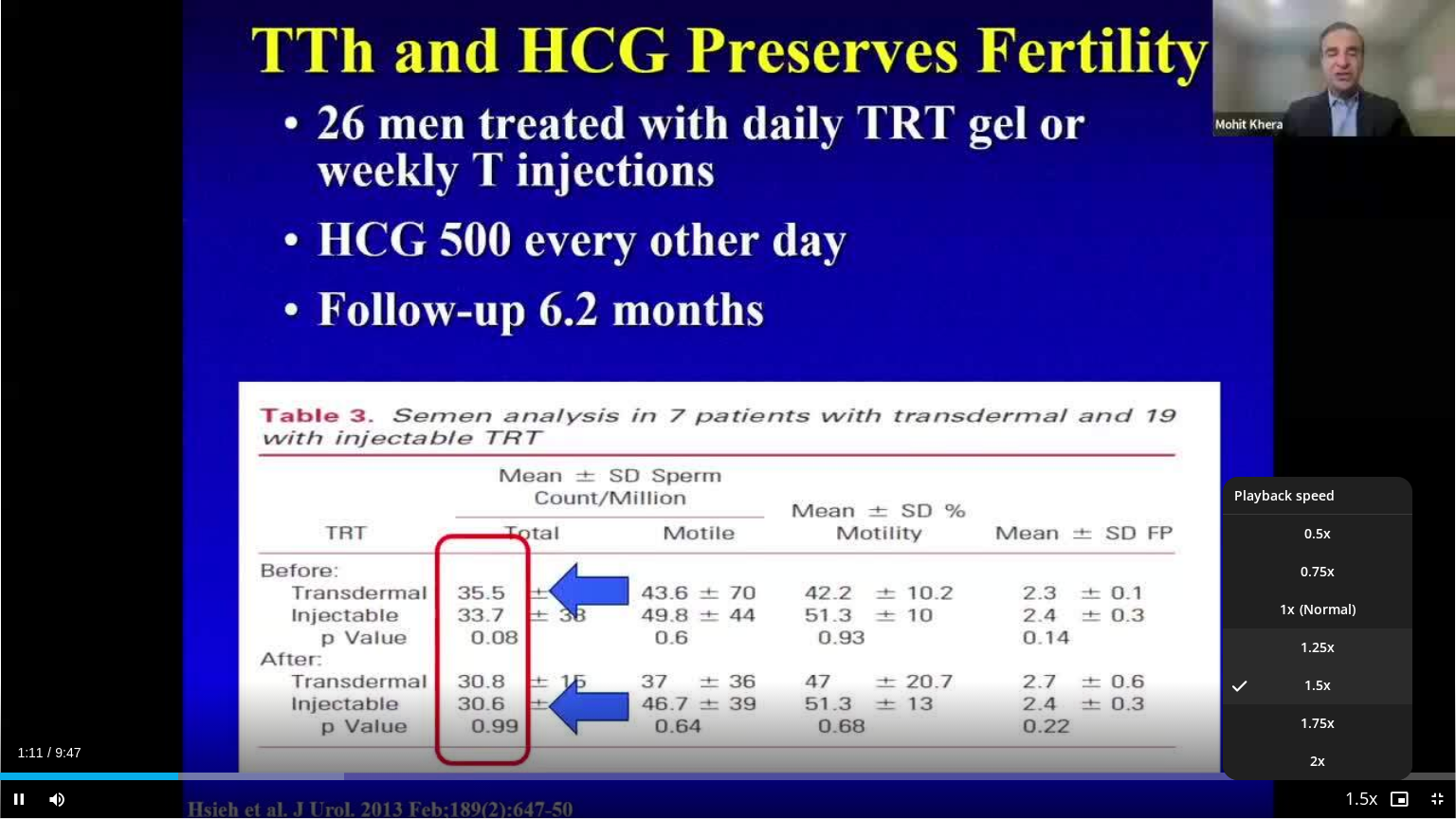 click on "1.25x" at bounding box center (1318, 647) 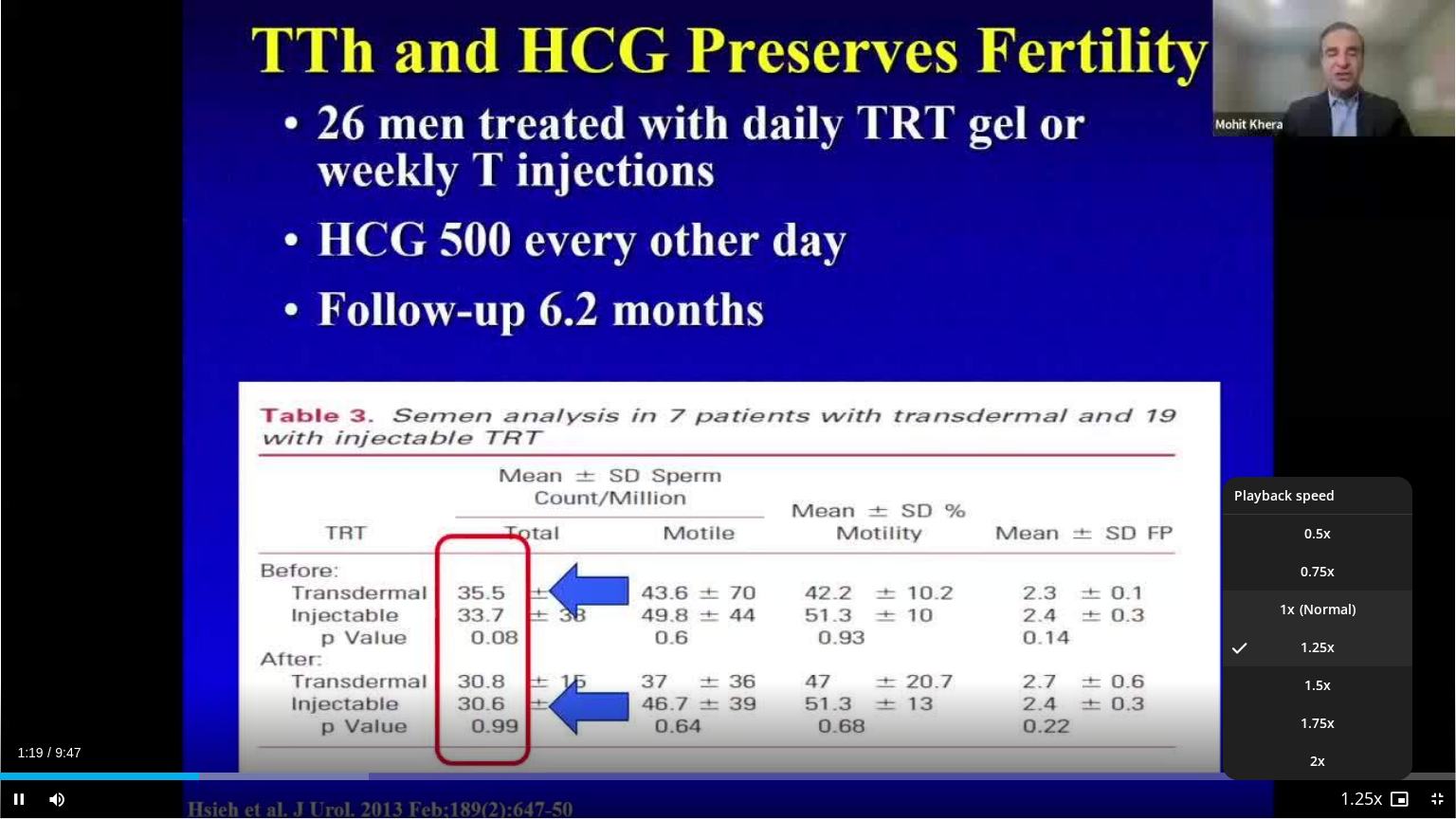 click on "1x" at bounding box center (1318, 610) 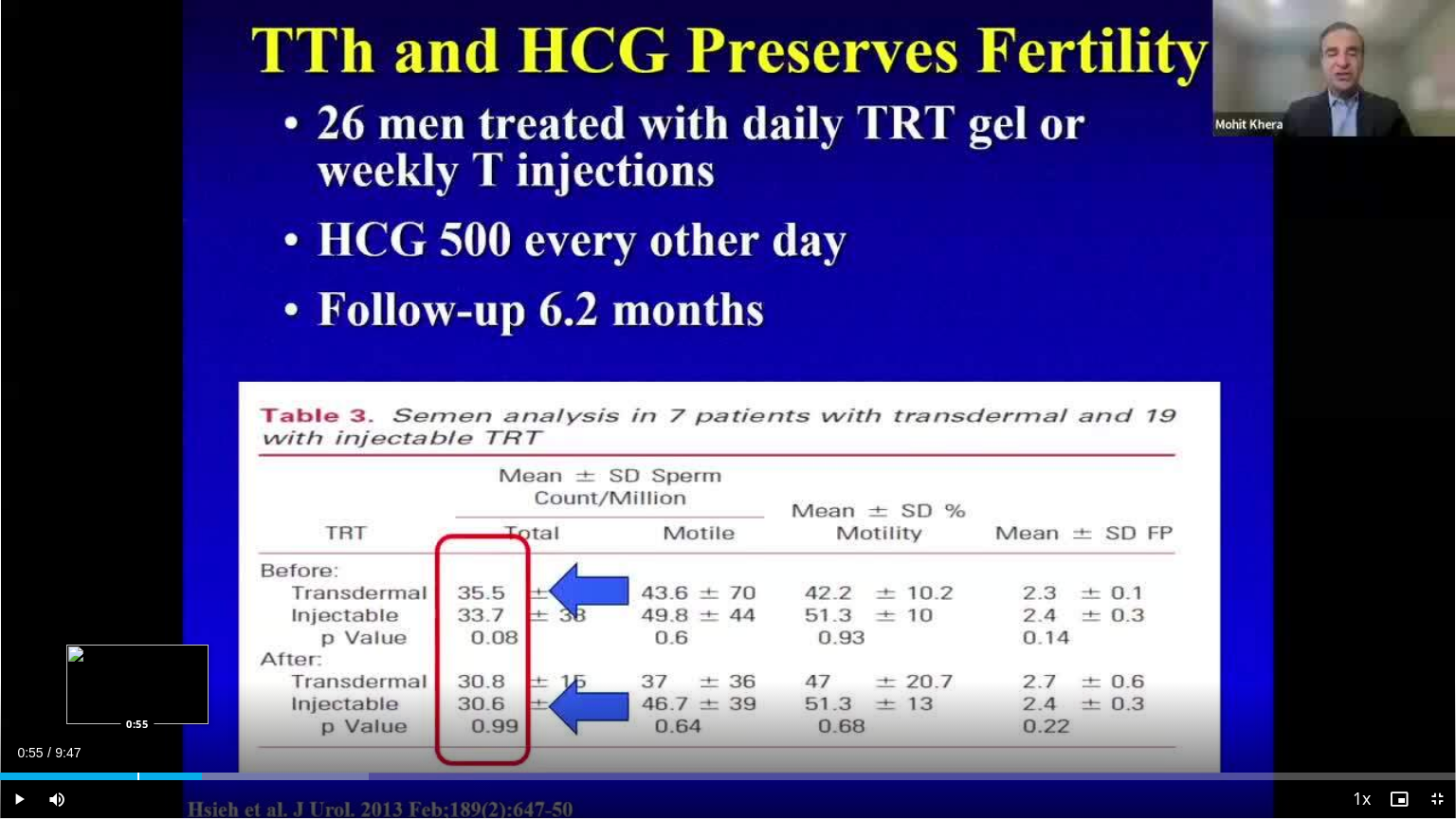 click on "1:21" at bounding box center [100, 776] 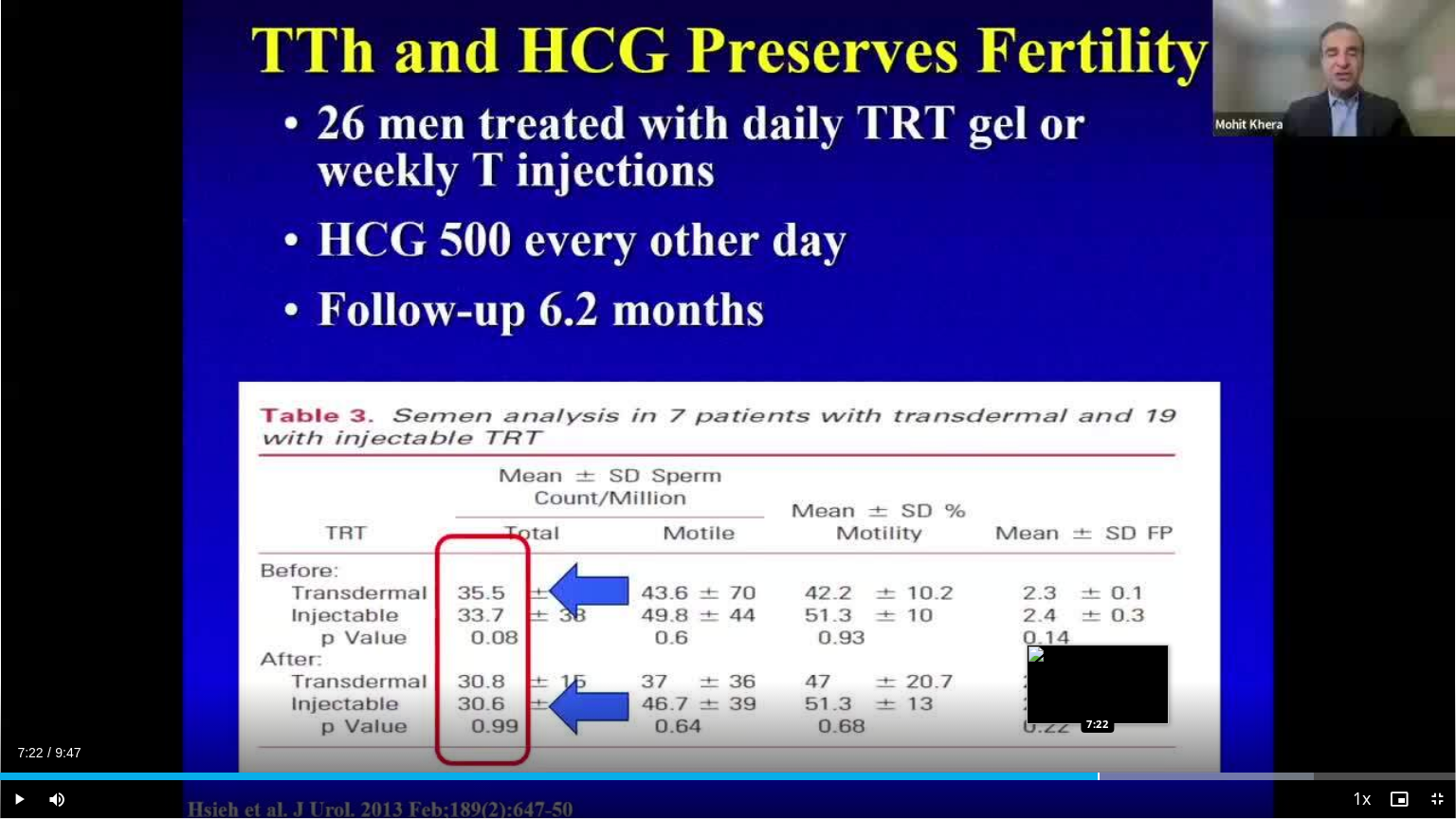 click at bounding box center (1099, 776) 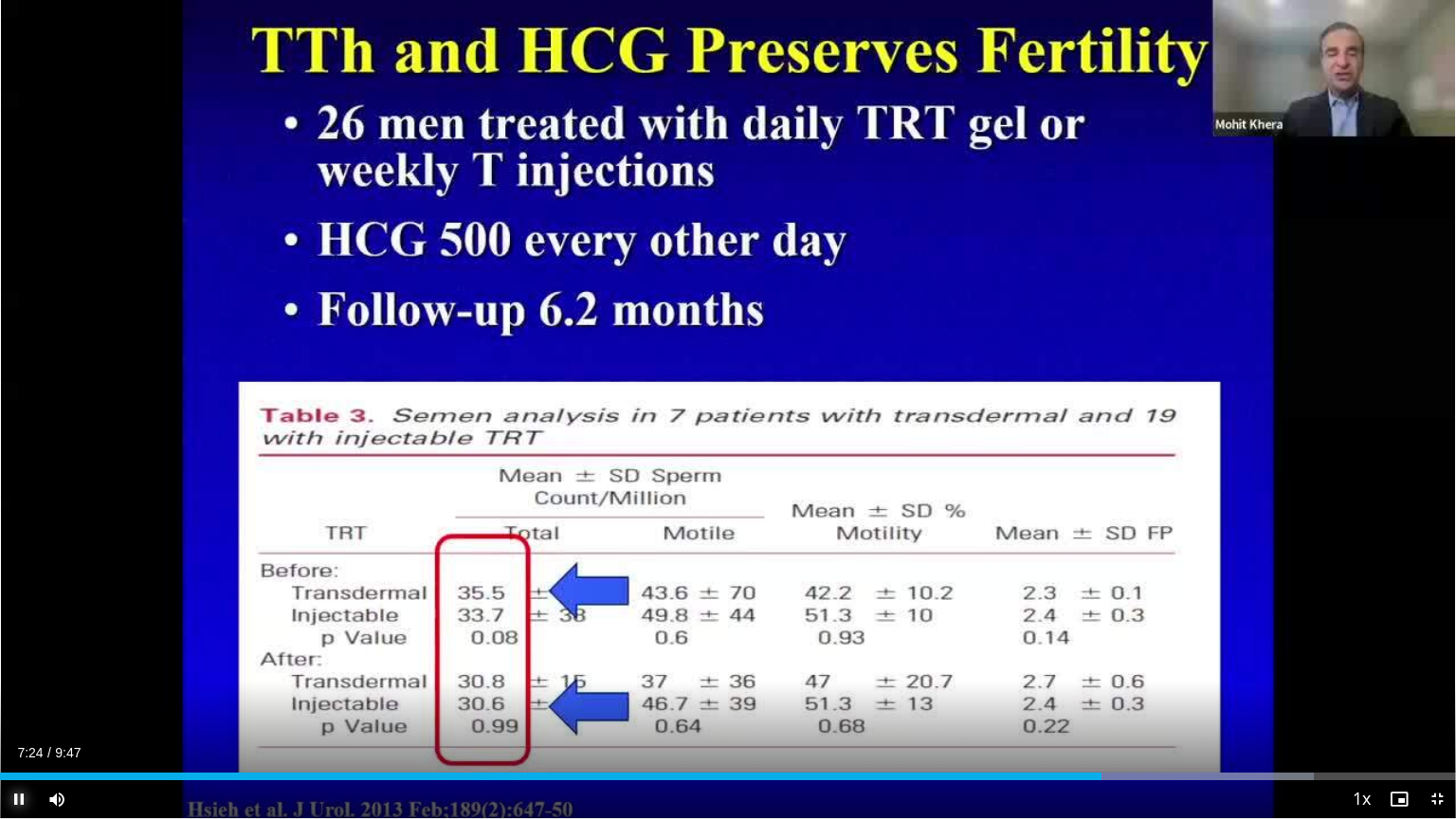 click at bounding box center (19, 799) 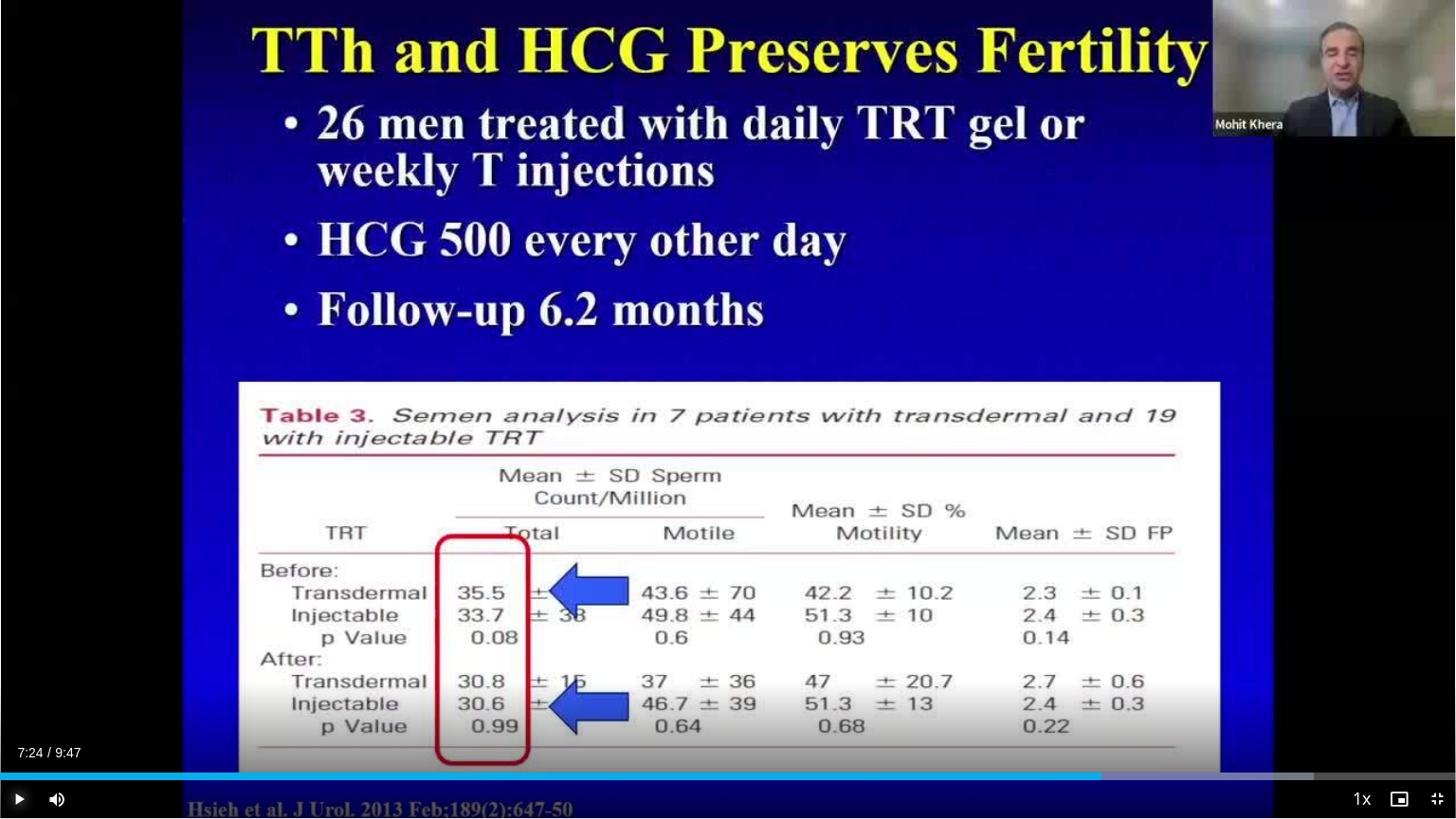 click at bounding box center [19, 799] 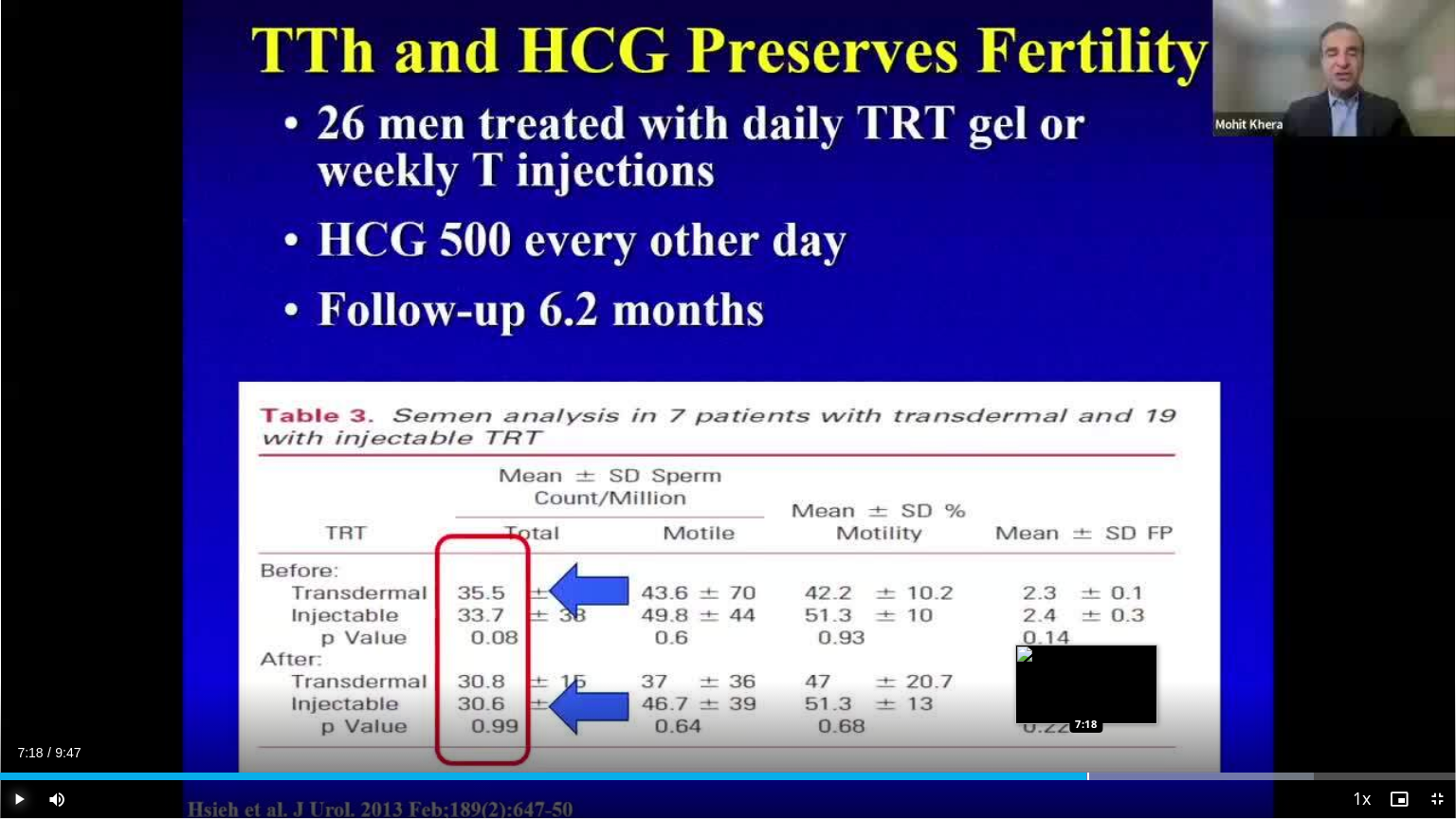 click on "Loaded :  90.23% 7:18 7:18" at bounding box center [728, 776] 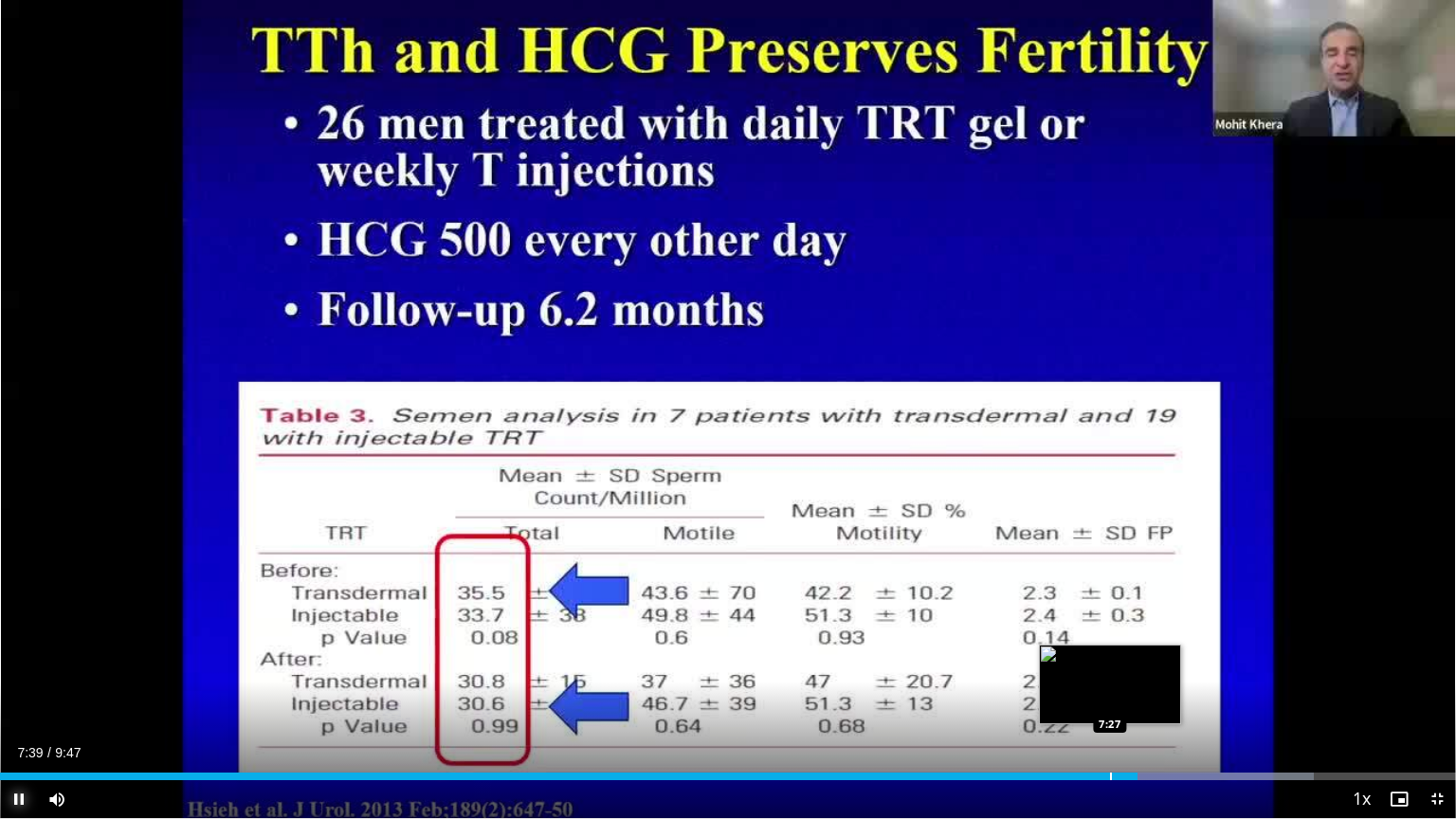 click at bounding box center (1111, 776) 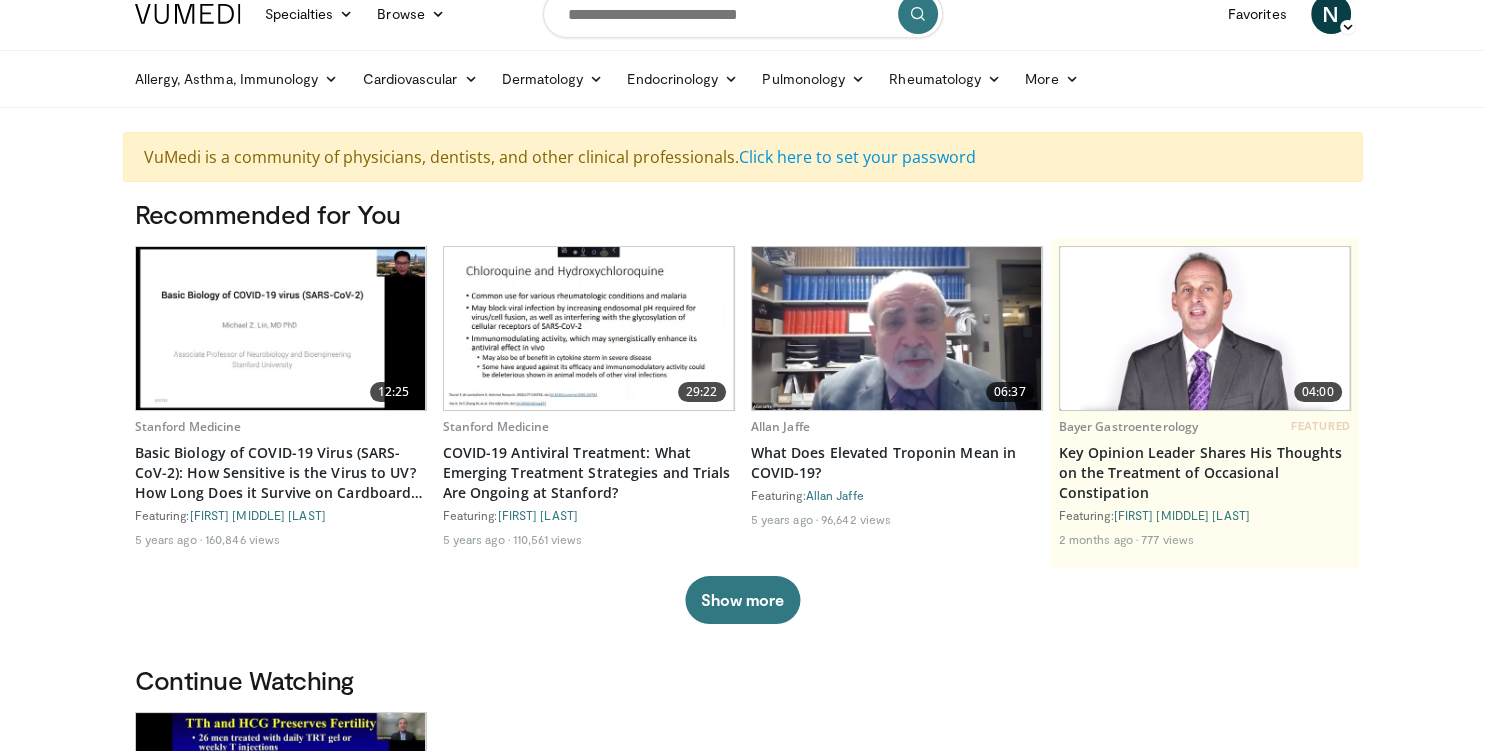 scroll, scrollTop: 0, scrollLeft: 0, axis: both 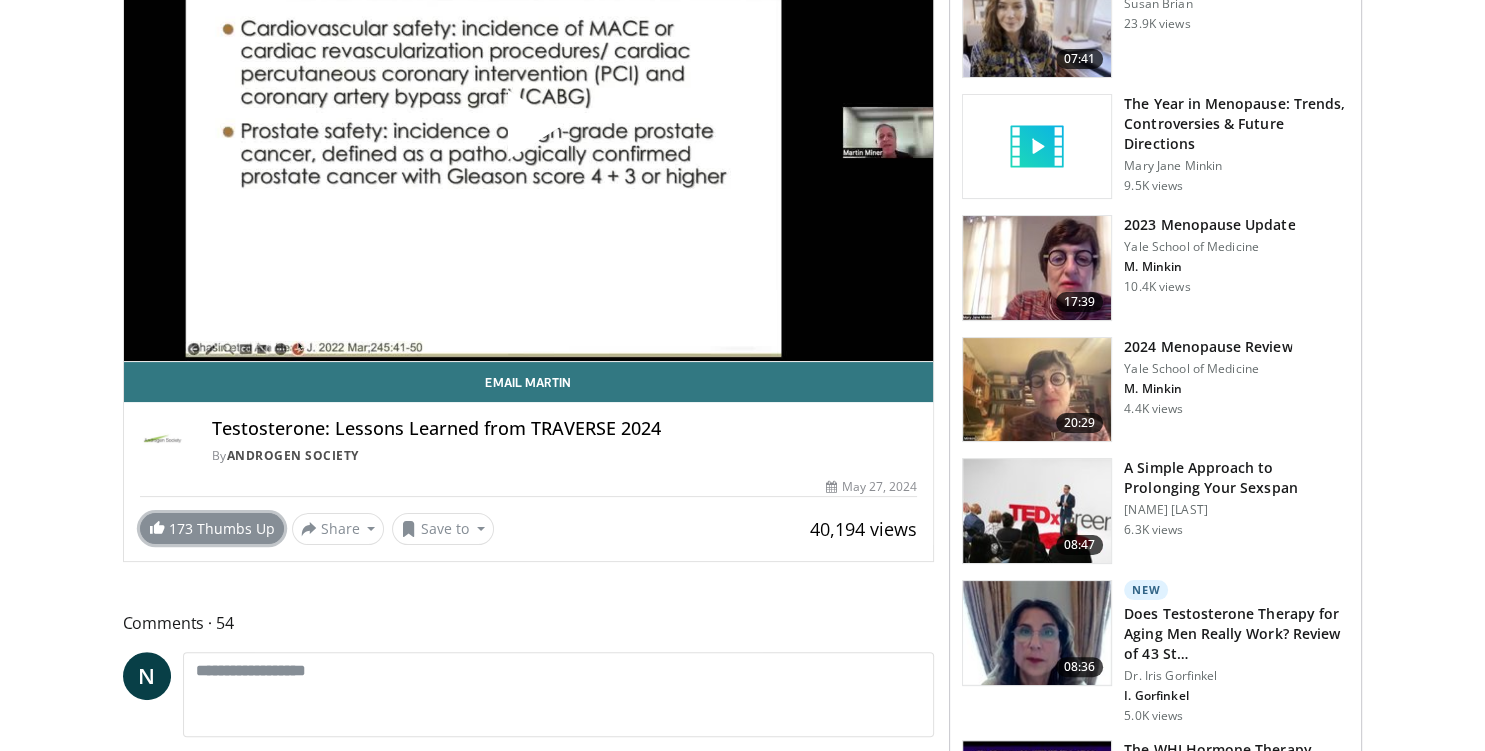 click on "173
Thumbs Up" at bounding box center [212, 528] 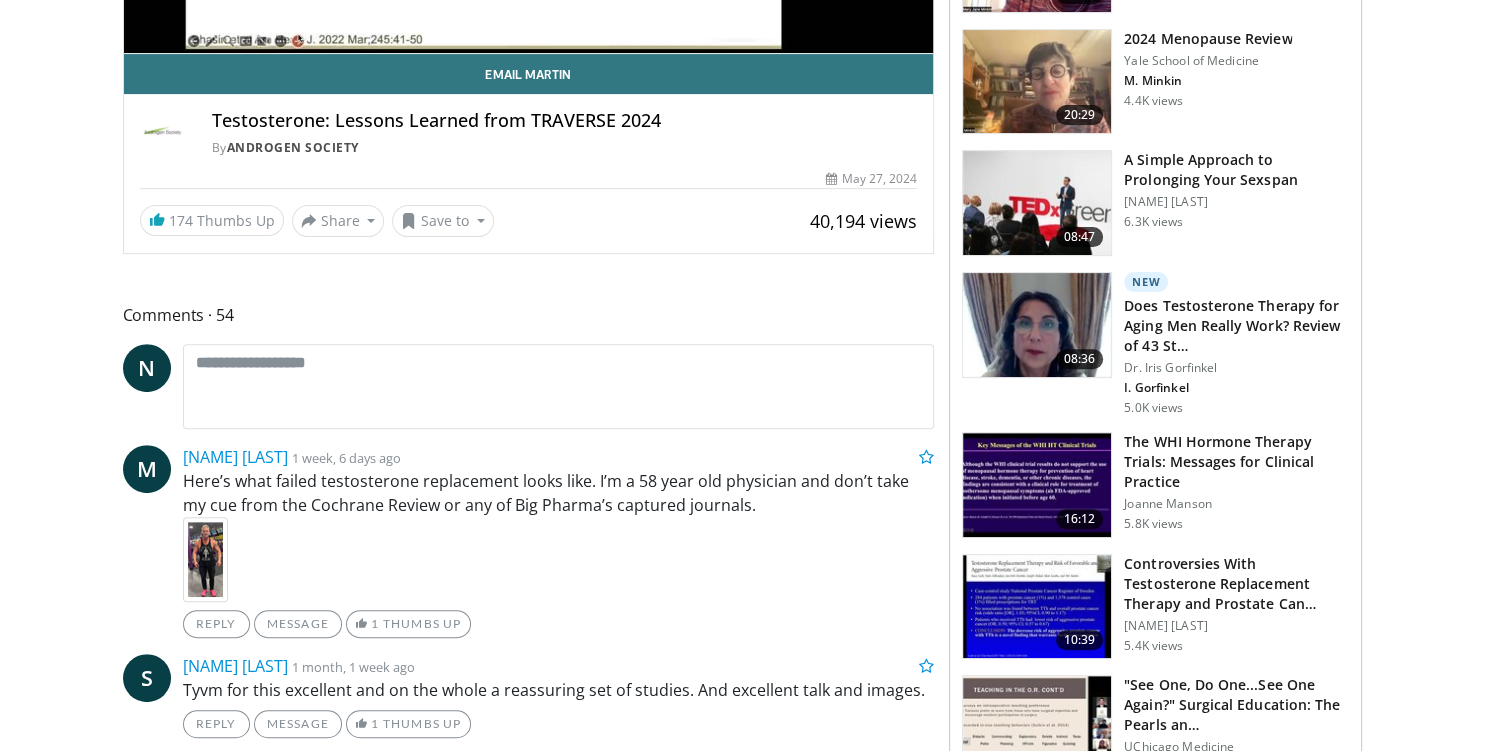 scroll, scrollTop: 633, scrollLeft: 0, axis: vertical 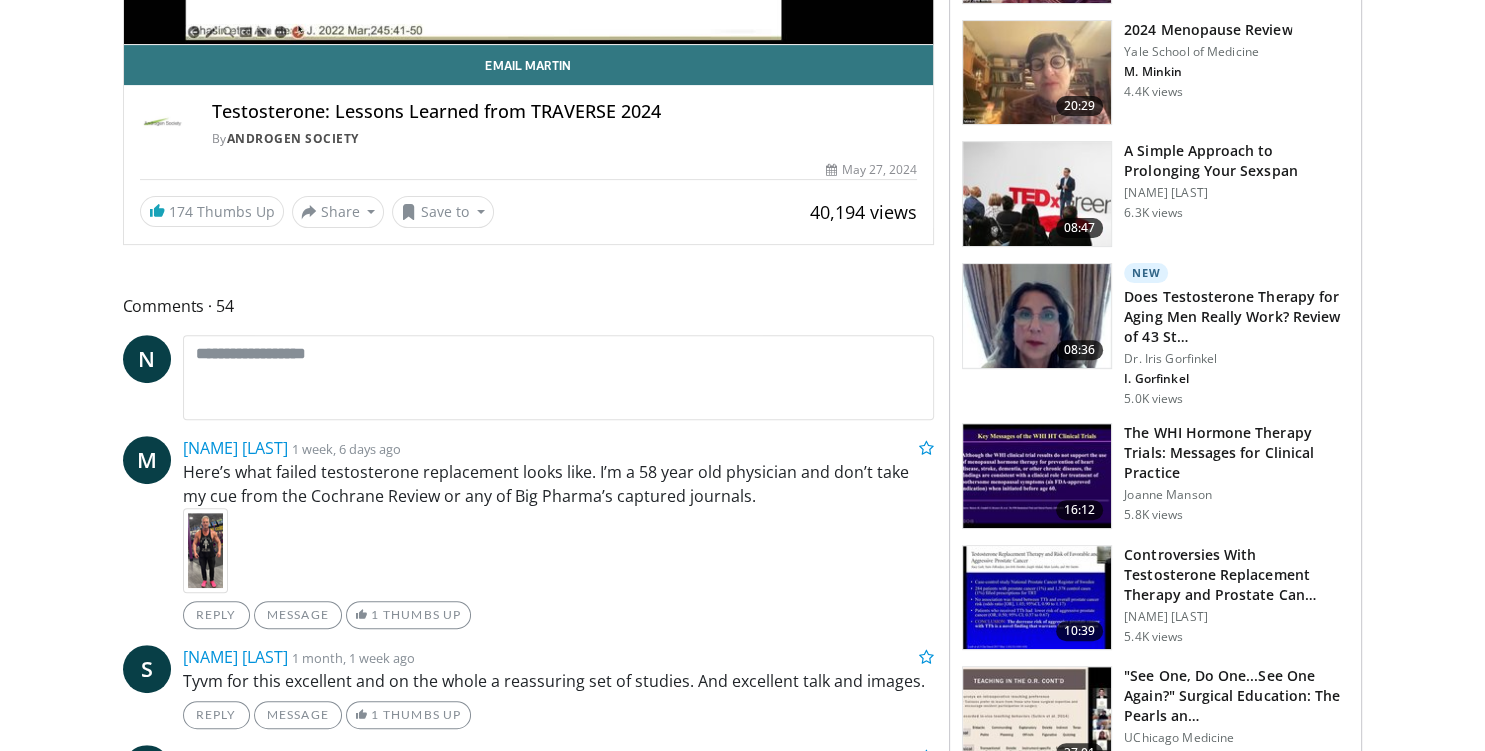 click at bounding box center [205, 550] 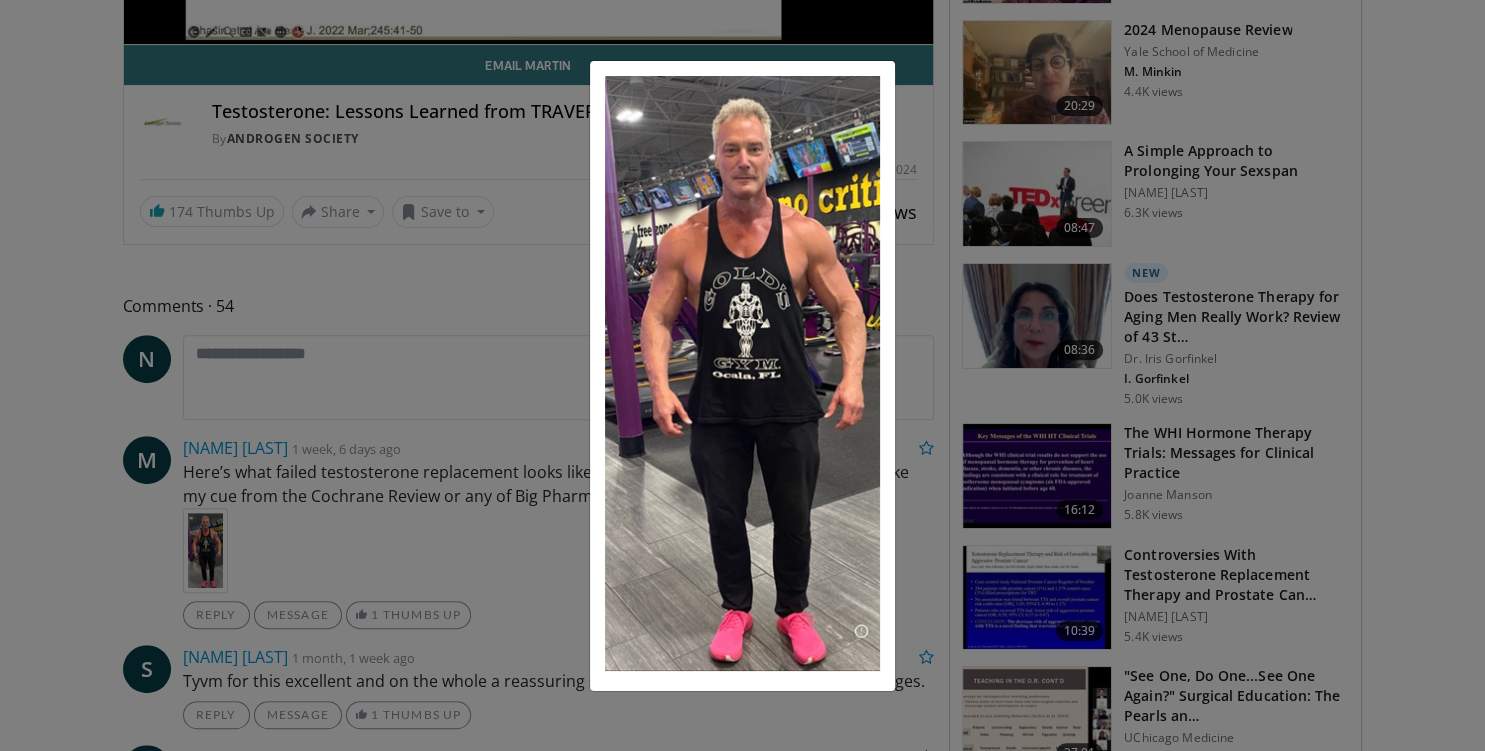 click on "×" at bounding box center [742, 375] 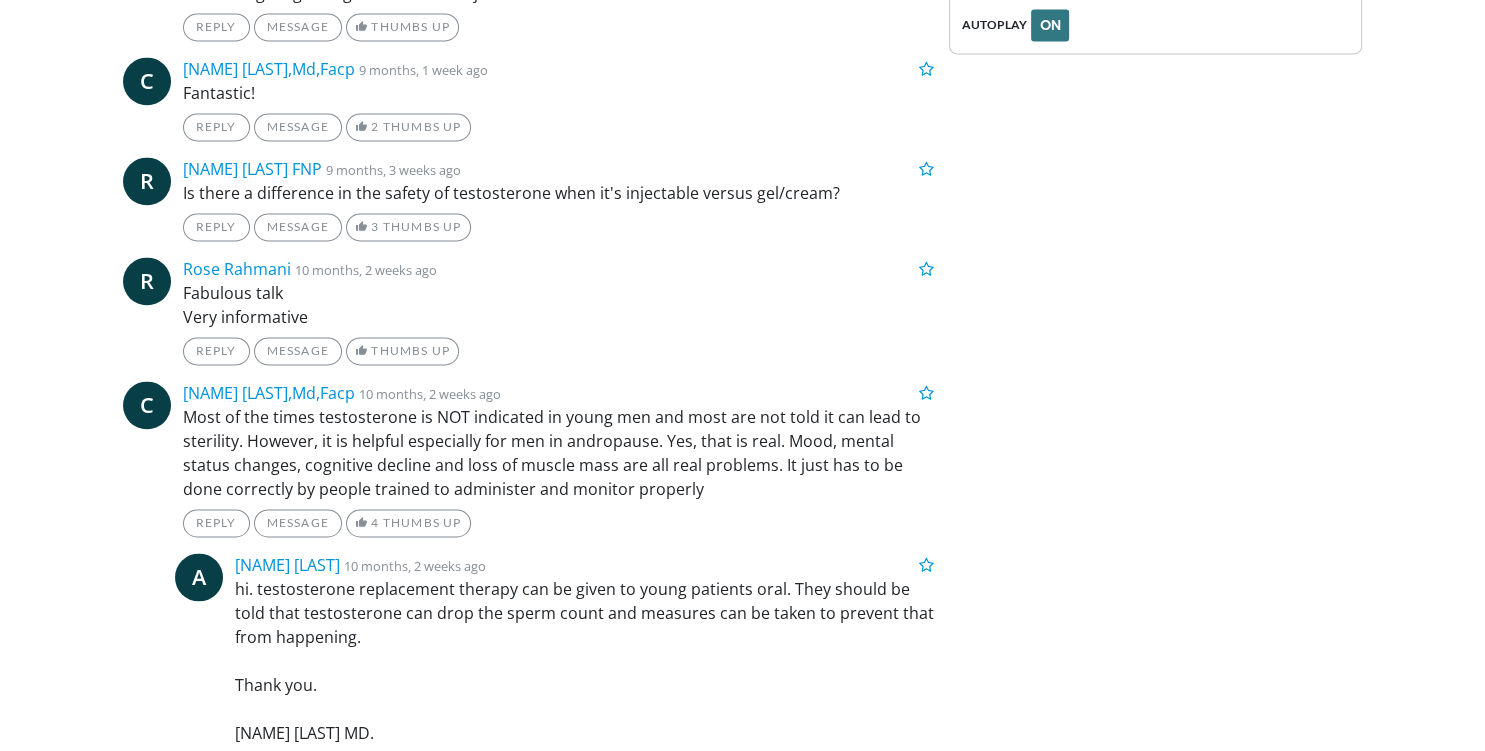scroll, scrollTop: 2956, scrollLeft: 0, axis: vertical 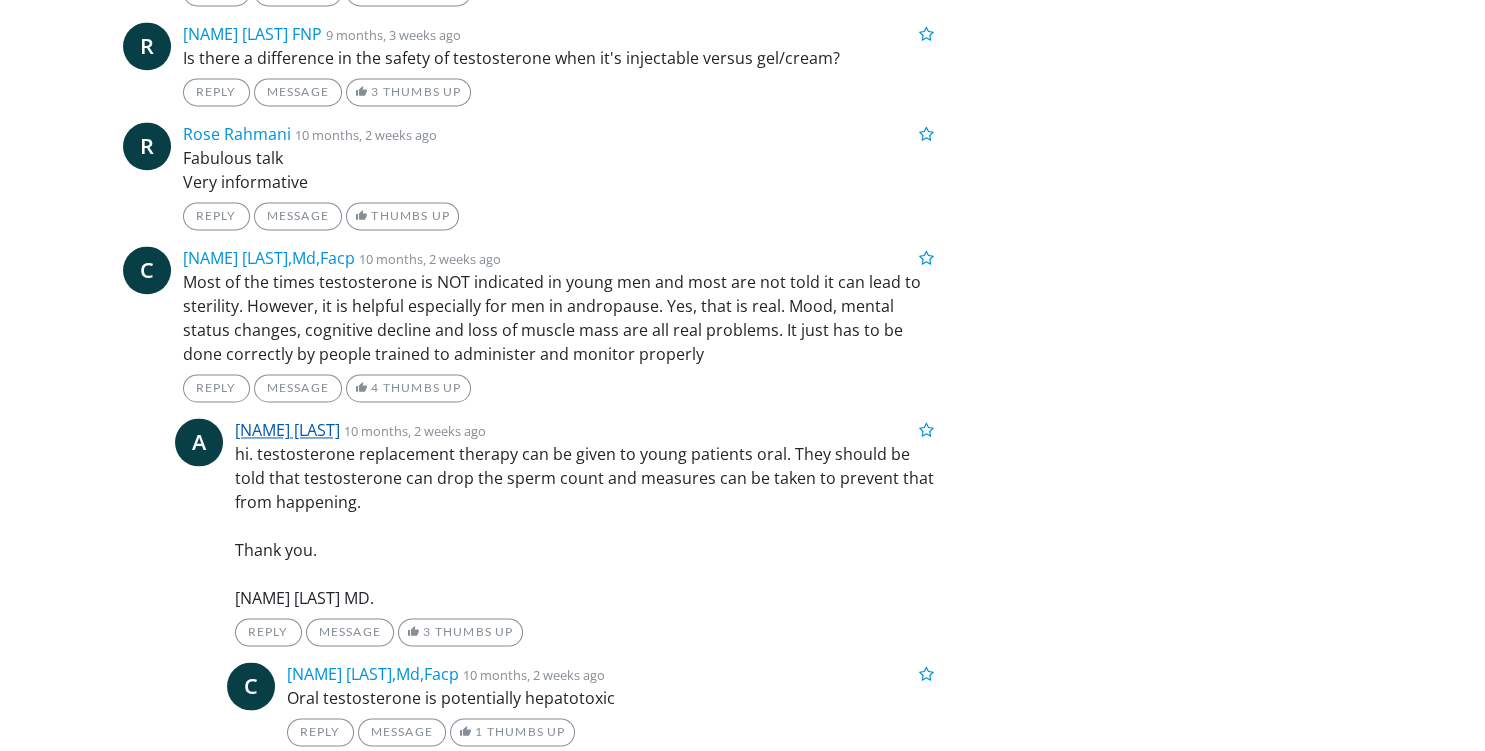 click on "[FIRST] [LAST]" at bounding box center [287, 430] 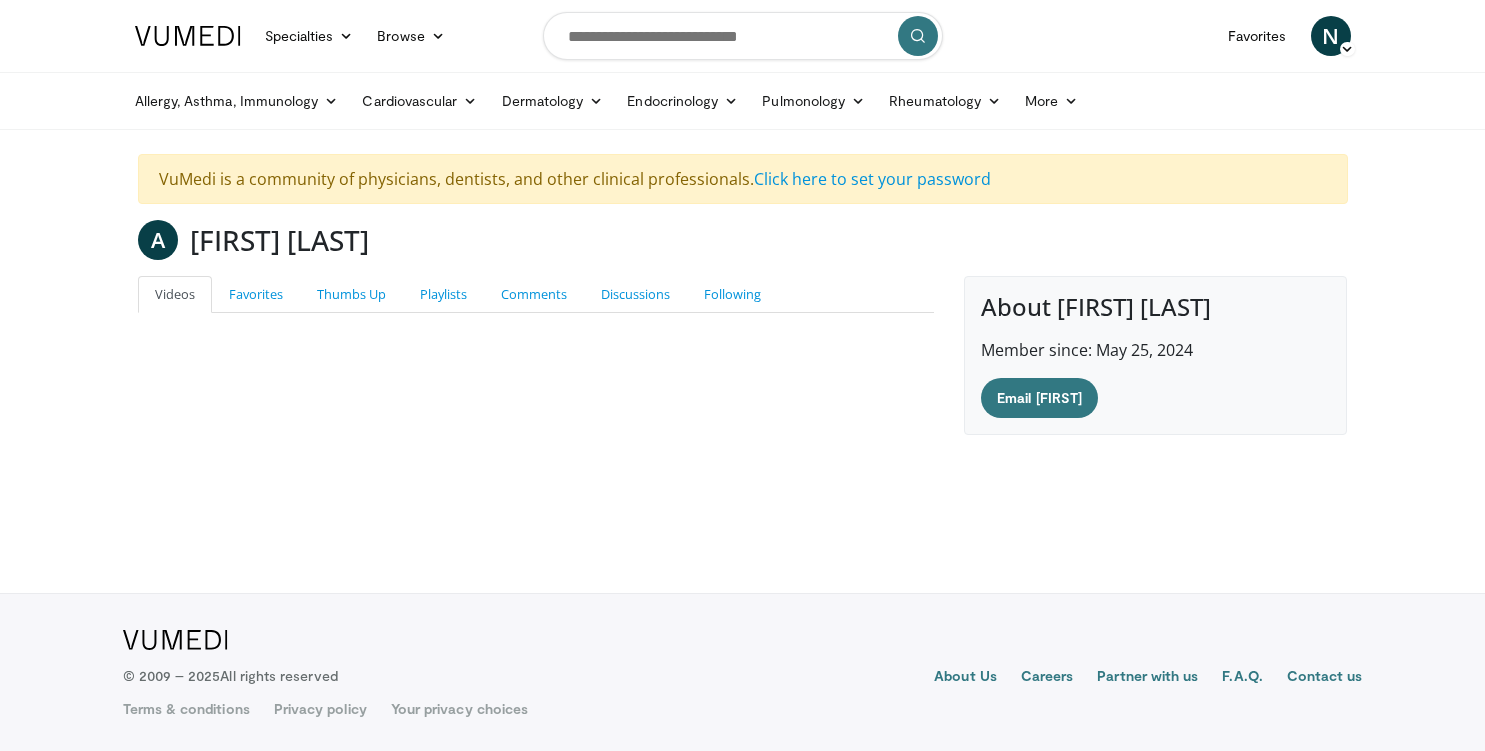 scroll, scrollTop: 0, scrollLeft: 0, axis: both 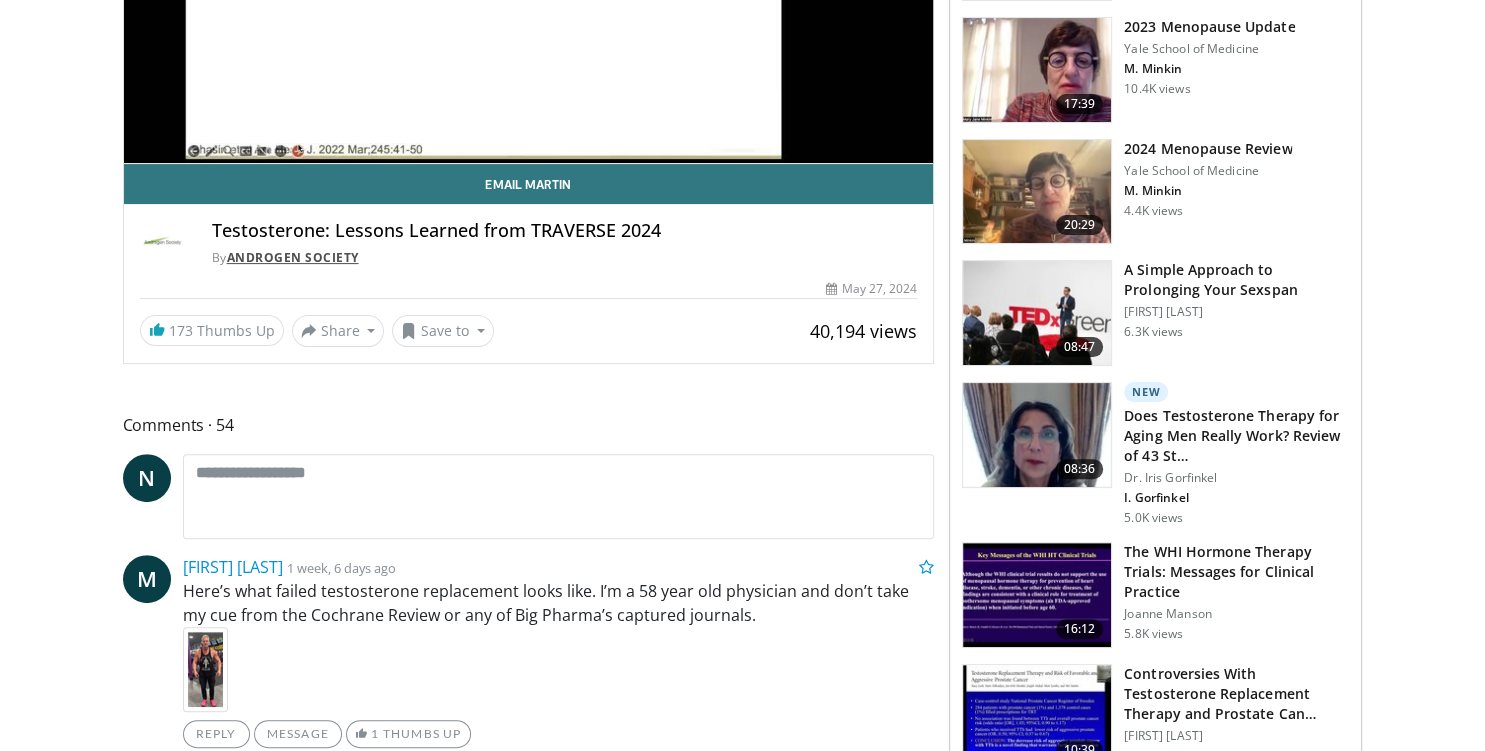 click on "Androgen Society" at bounding box center (293, 257) 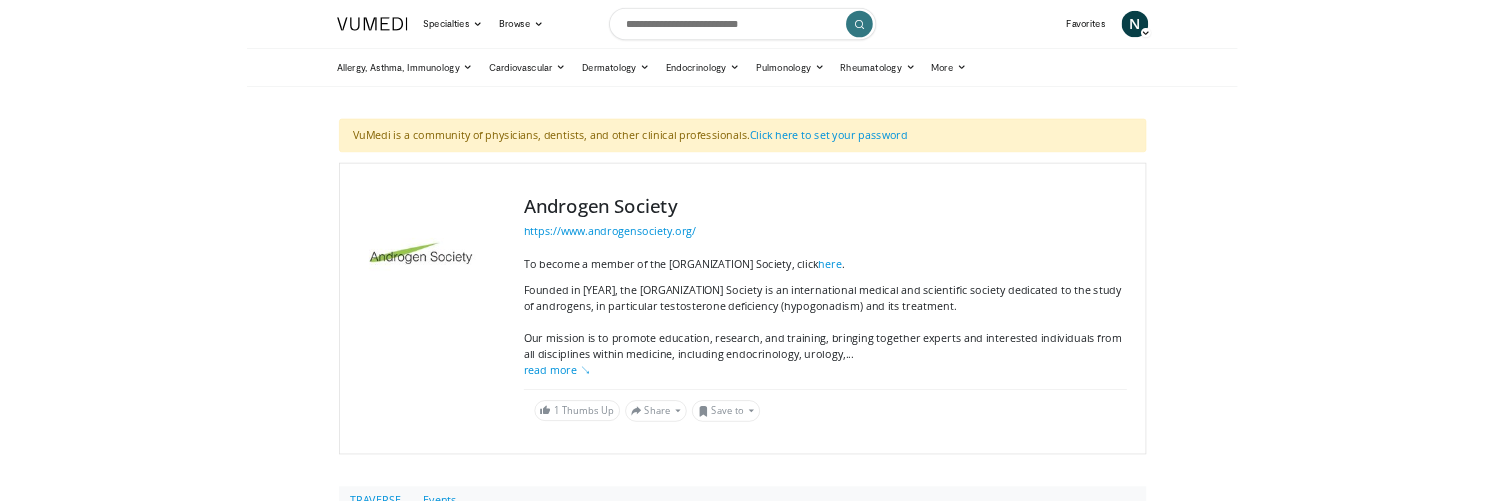 scroll, scrollTop: 0, scrollLeft: 0, axis: both 